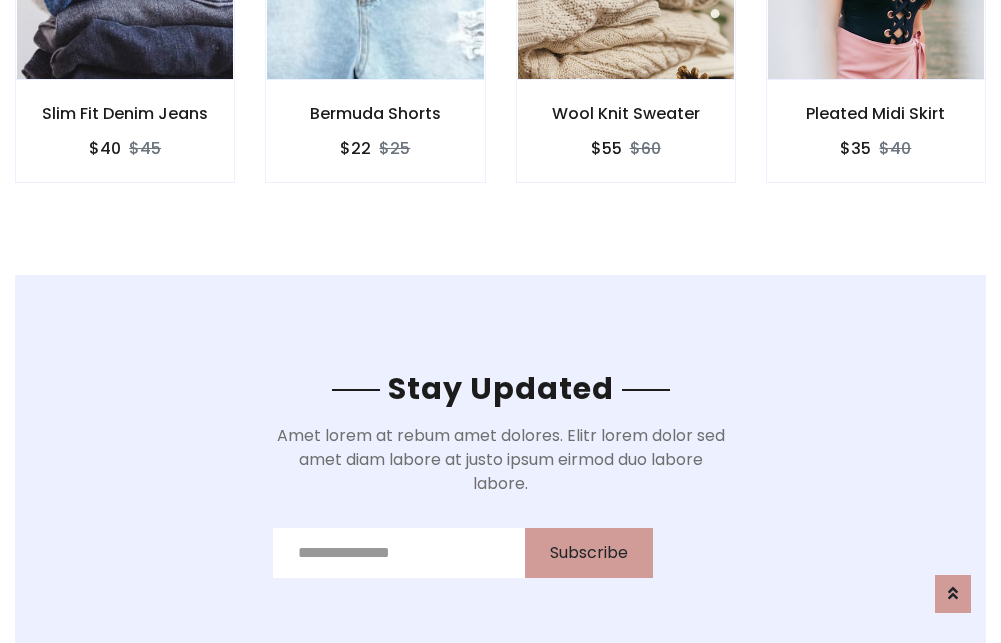 scroll, scrollTop: 3012, scrollLeft: 0, axis: vertical 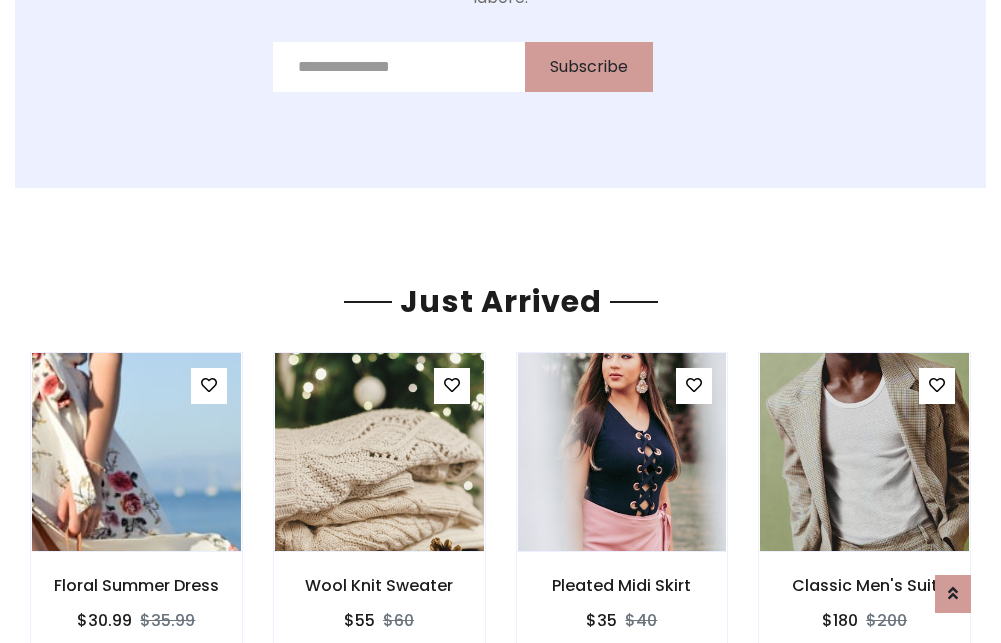 click on "Wool Knit Sweater
$55
$60" at bounding box center [626, -441] 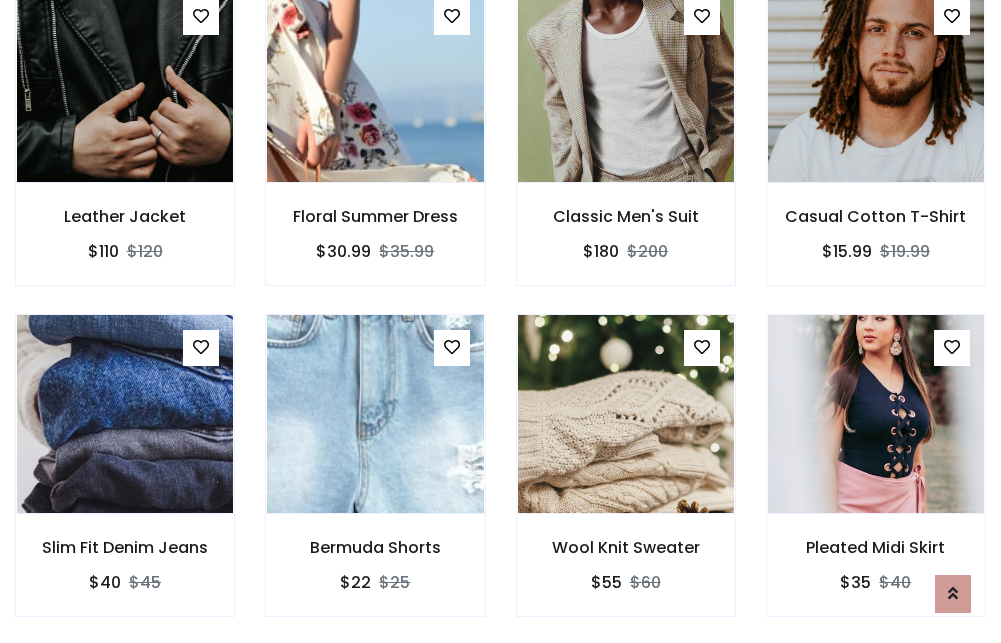click on "Wool Knit Sweater
$55
$60" at bounding box center [626, 479] 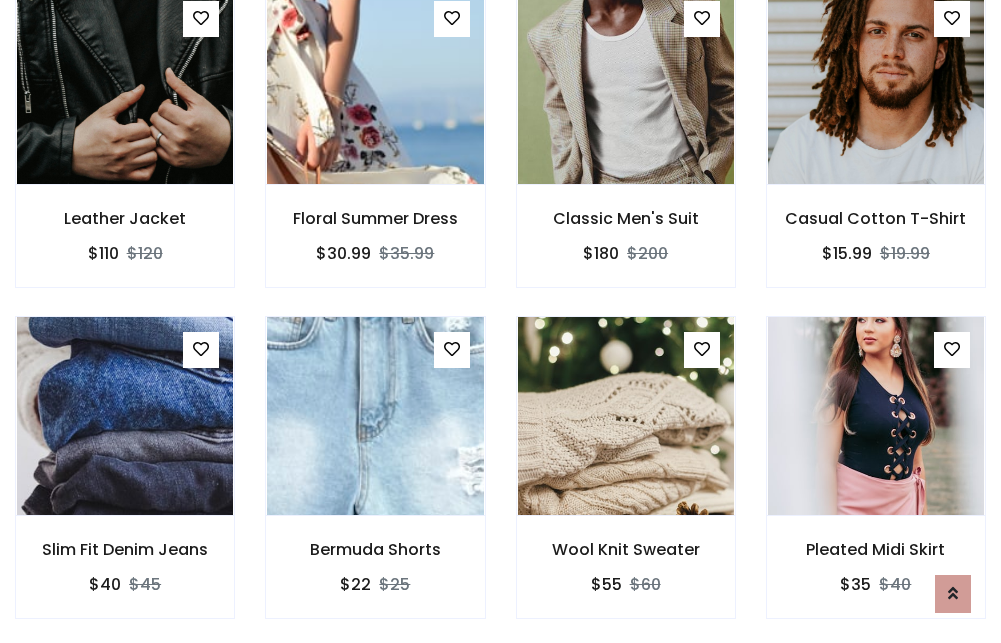 click on "Wool Knit Sweater
$55
$60" at bounding box center [626, 481] 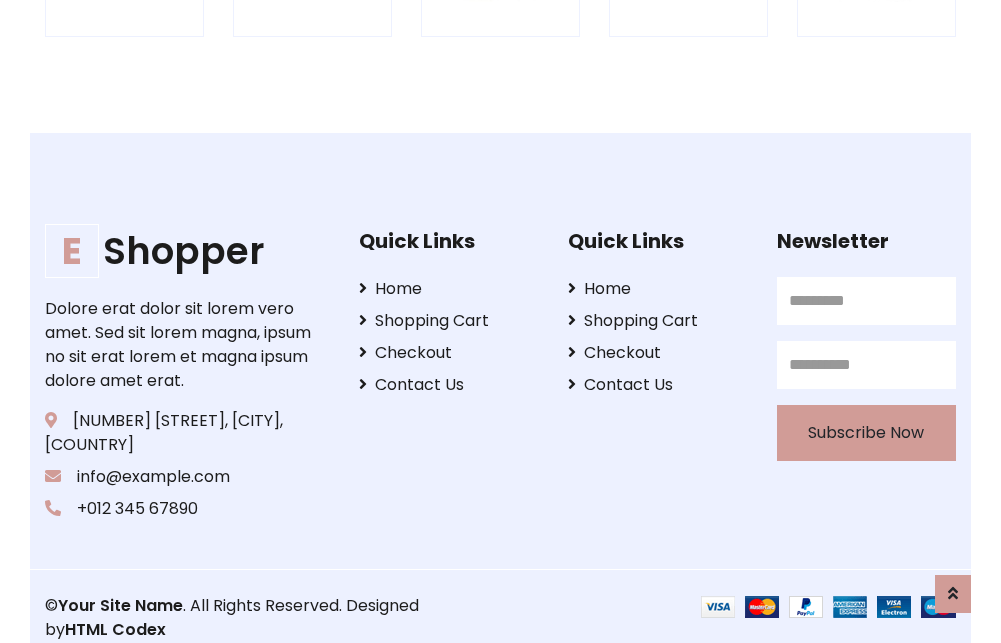 scroll, scrollTop: 3807, scrollLeft: 0, axis: vertical 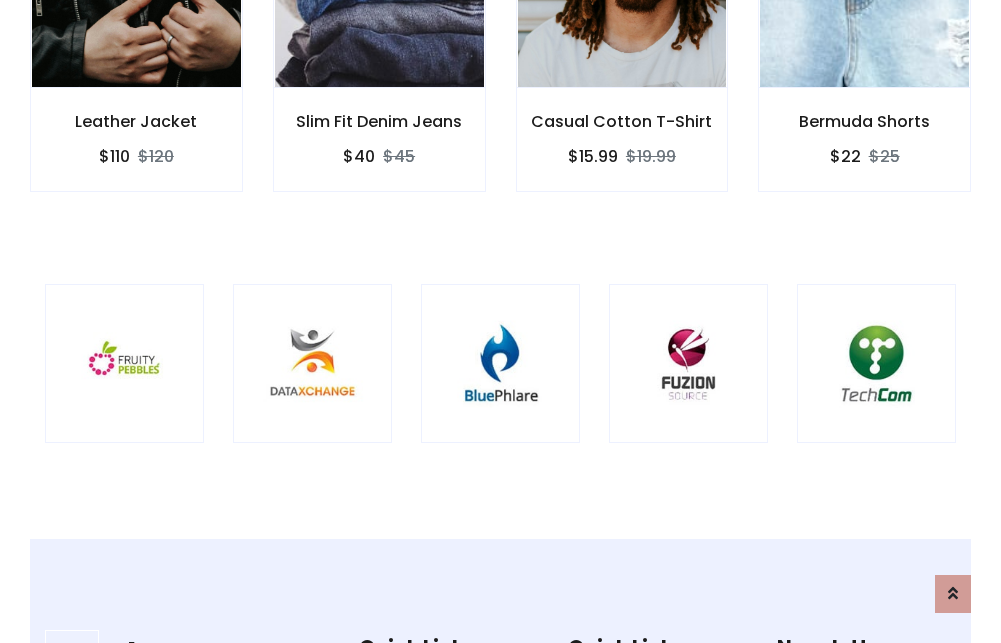 click at bounding box center [500, 363] 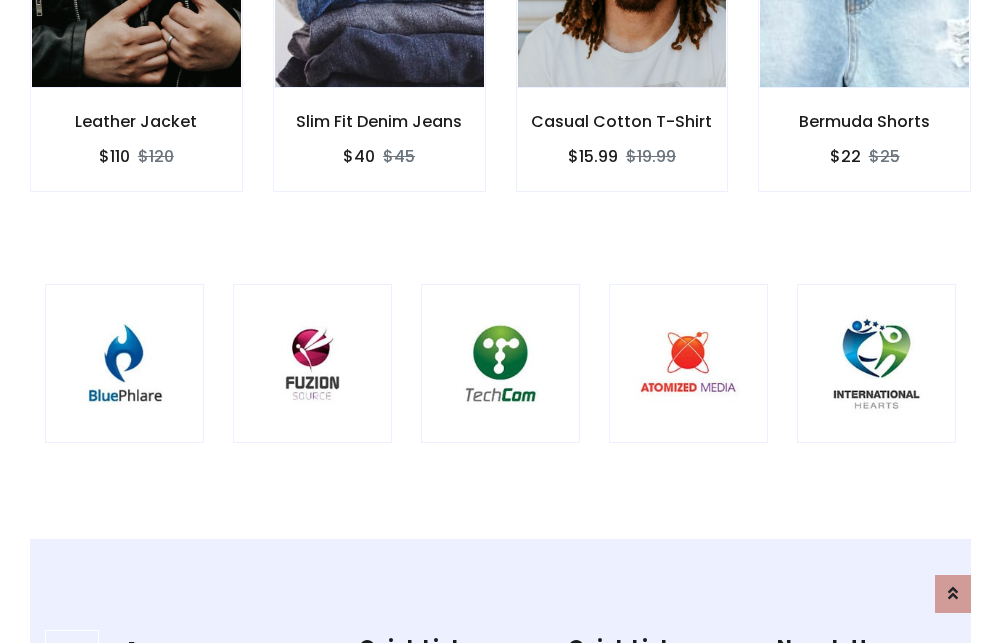 click at bounding box center (500, 363) 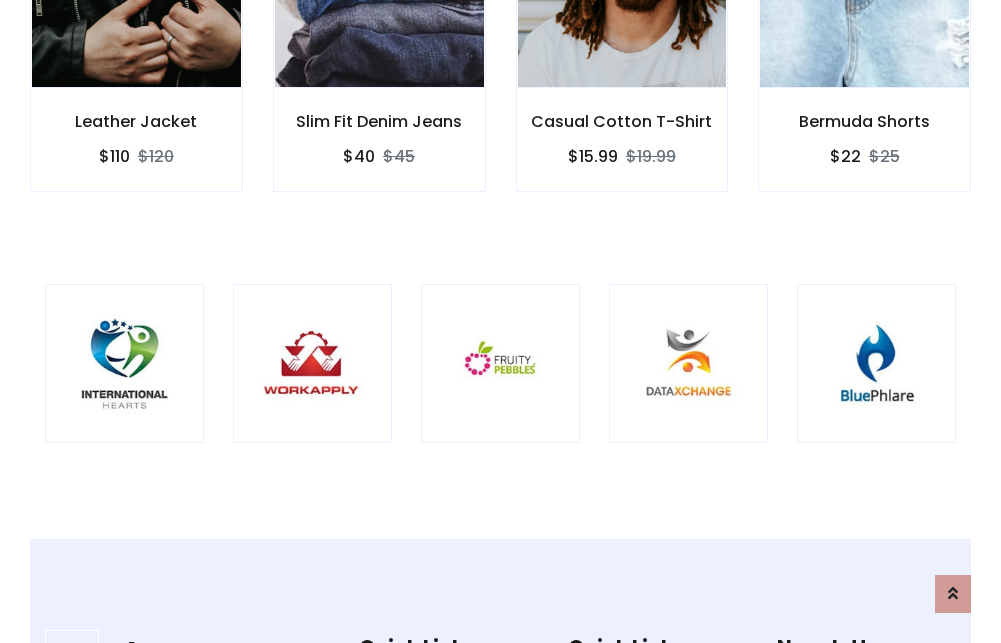 click at bounding box center (500, 363) 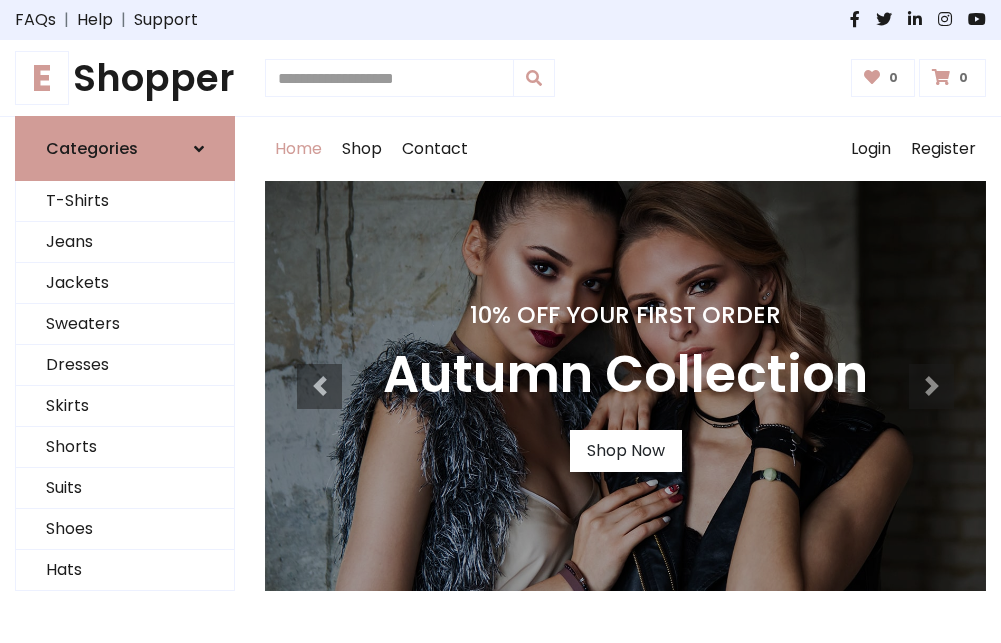 scroll, scrollTop: 0, scrollLeft: 0, axis: both 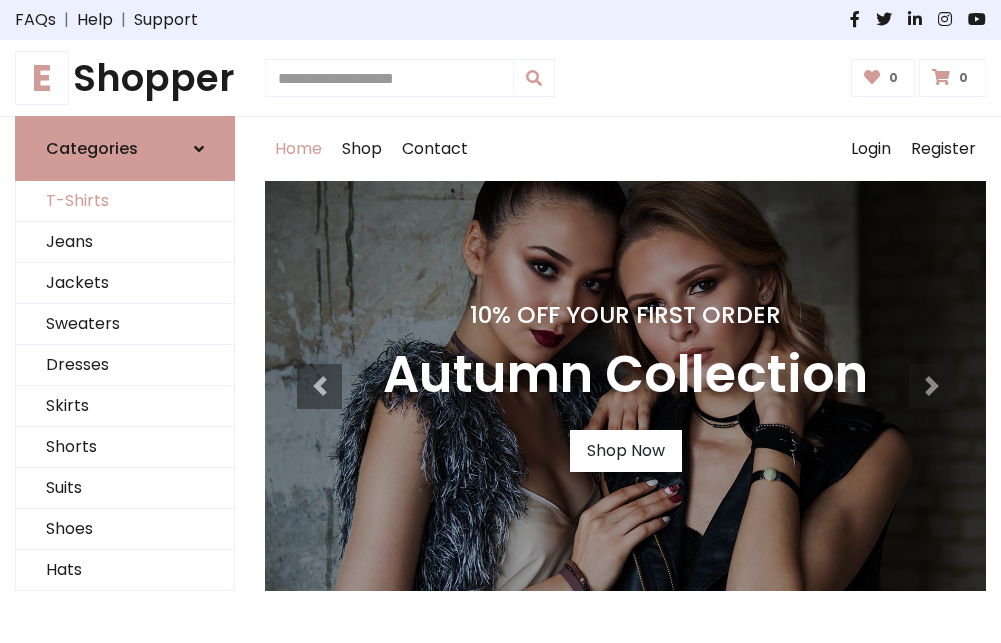 click on "T-Shirts" at bounding box center (125, 201) 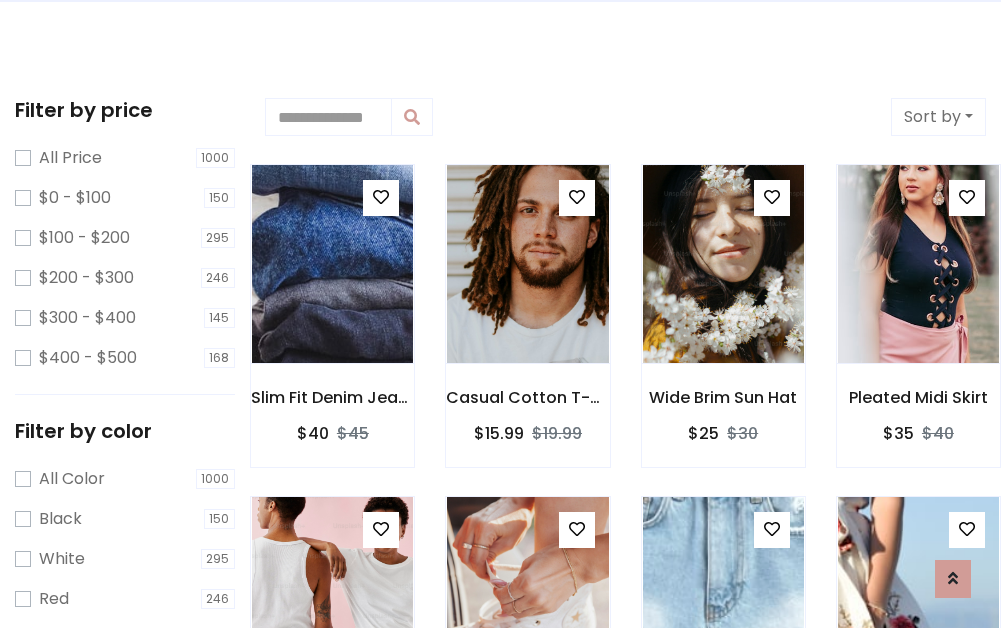 scroll, scrollTop: 0, scrollLeft: 0, axis: both 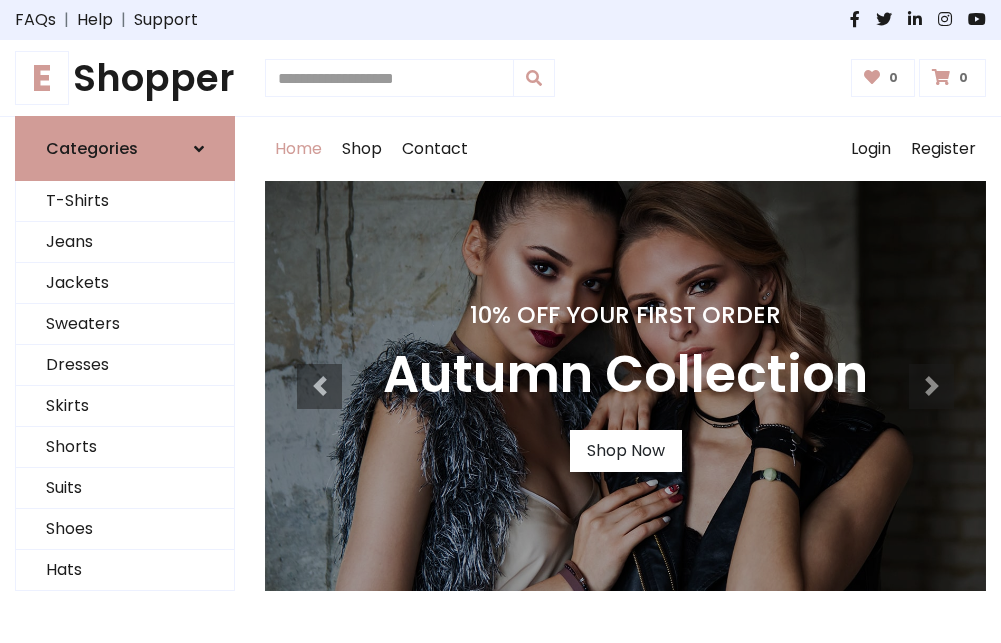 click on "E Shopper" at bounding box center (125, 78) 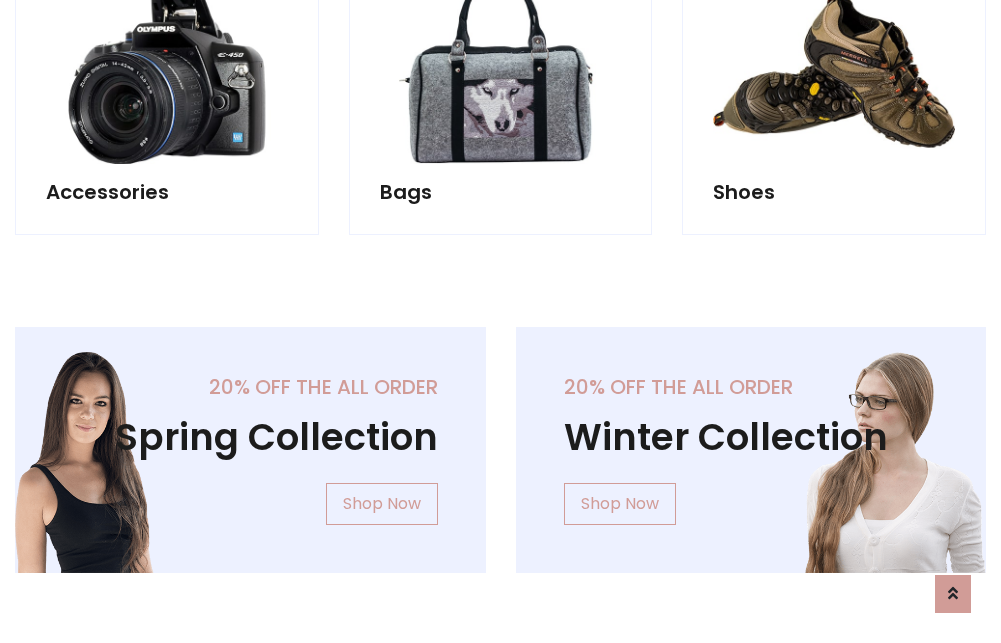 scroll, scrollTop: 1943, scrollLeft: 0, axis: vertical 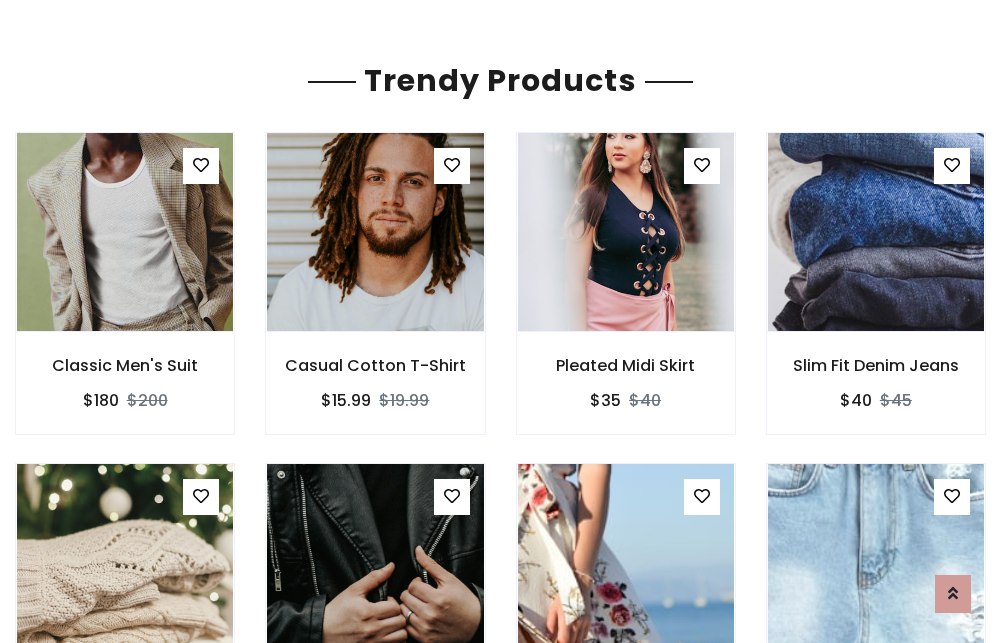 click on "Shop" at bounding box center (362, -1794) 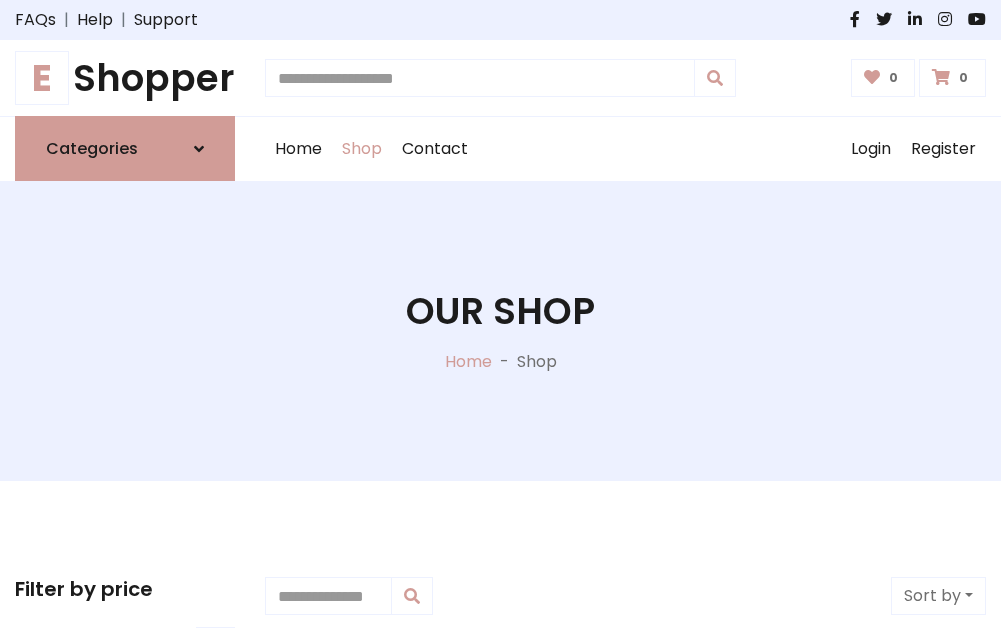 scroll, scrollTop: 0, scrollLeft: 0, axis: both 